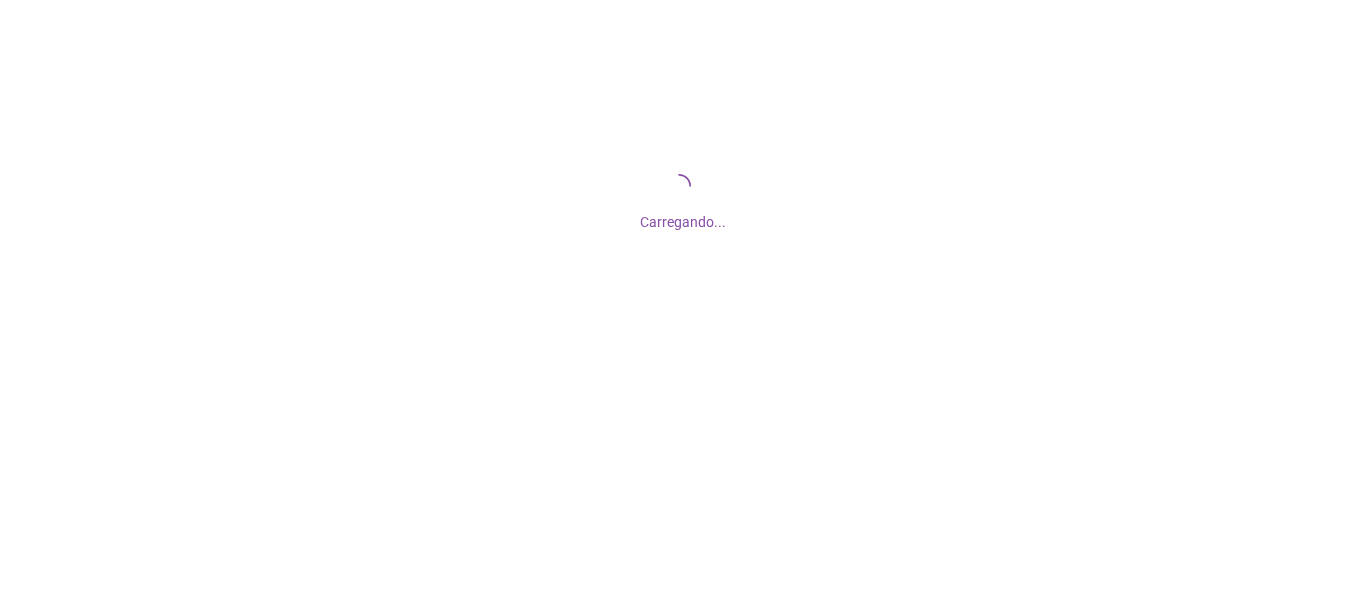 scroll, scrollTop: 0, scrollLeft: 0, axis: both 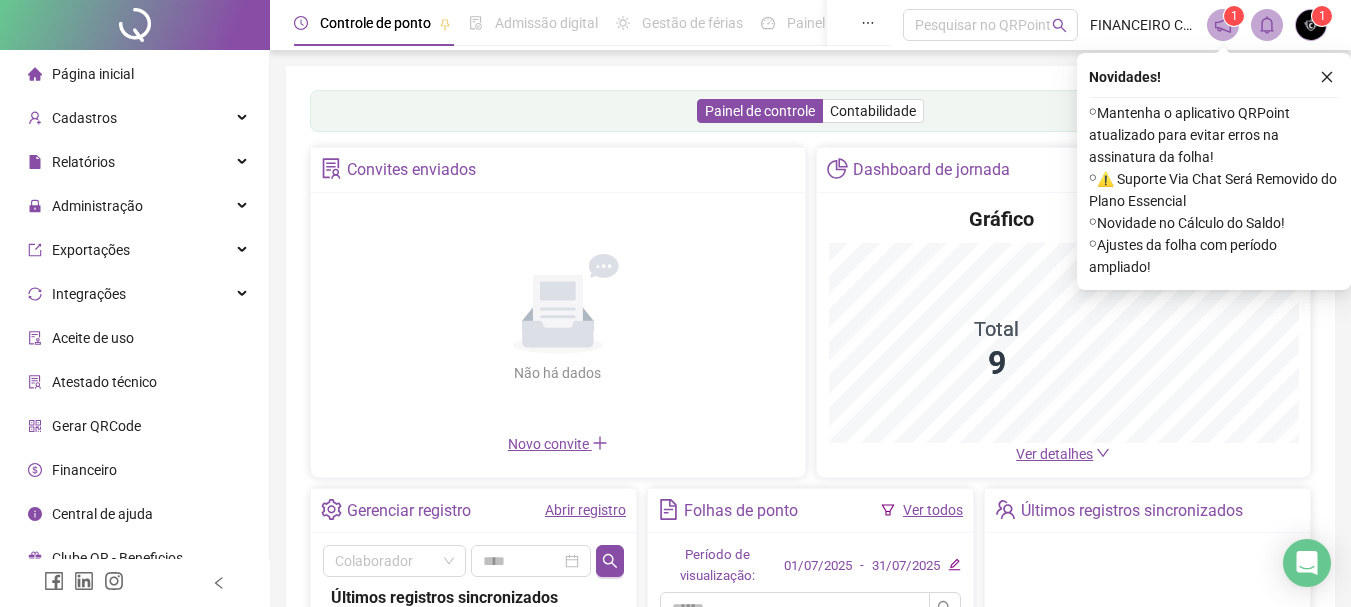 drag, startPoint x: 1327, startPoint y: 67, endPoint x: 1286, endPoint y: 108, distance: 57.982758 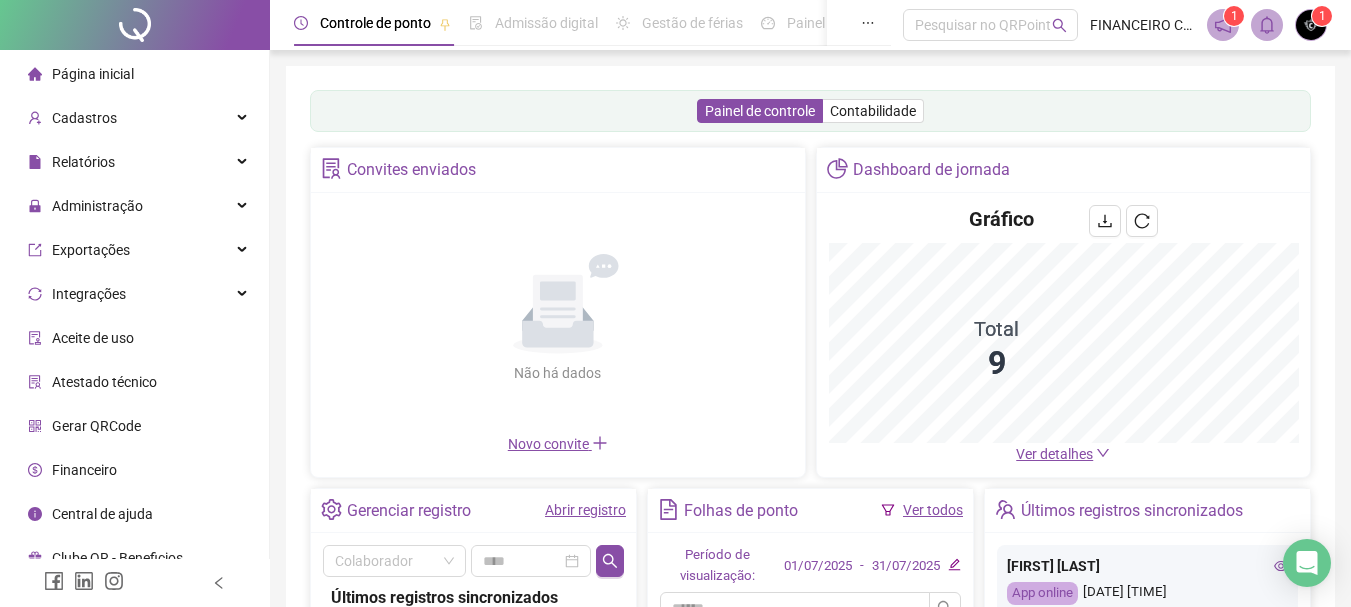 click on "Ver detalhes" at bounding box center (1054, 454) 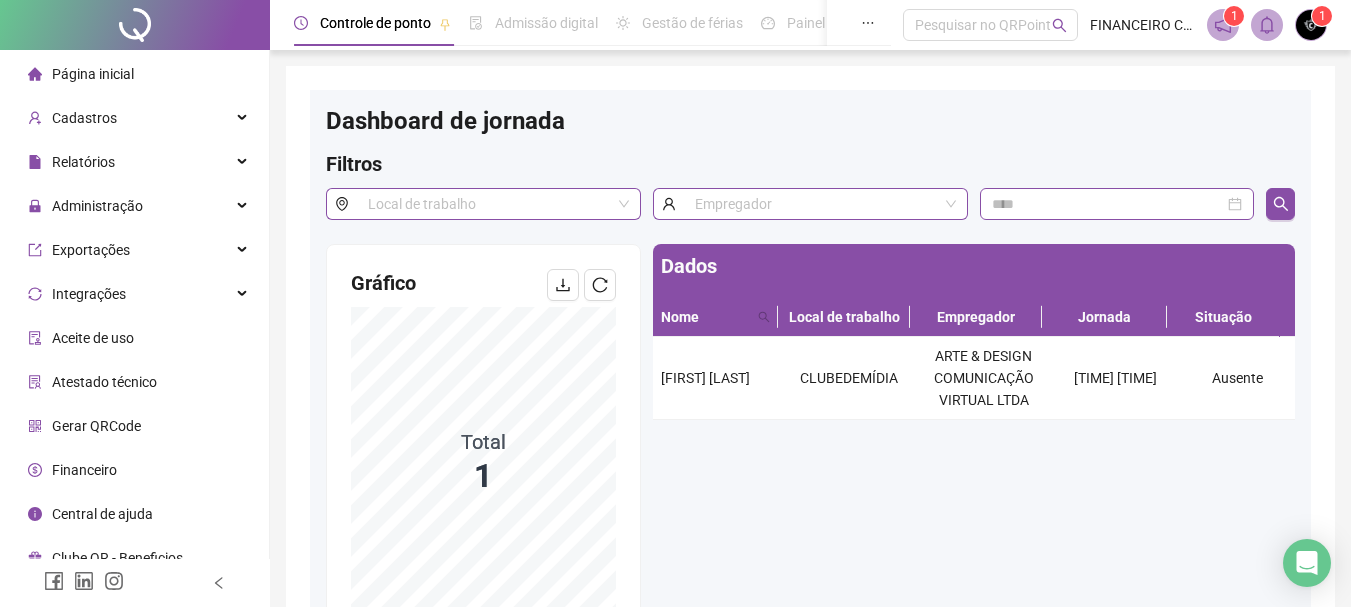 click on "Página inicial" at bounding box center (93, 74) 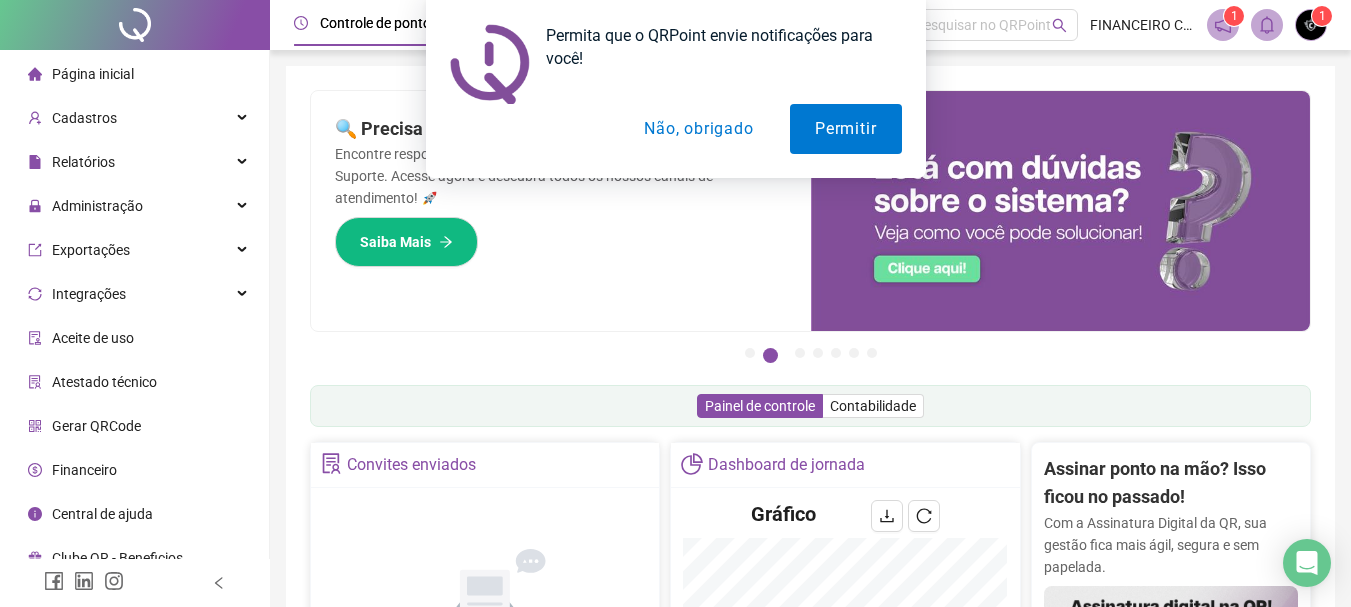 click on "Não, obrigado" at bounding box center [698, 129] 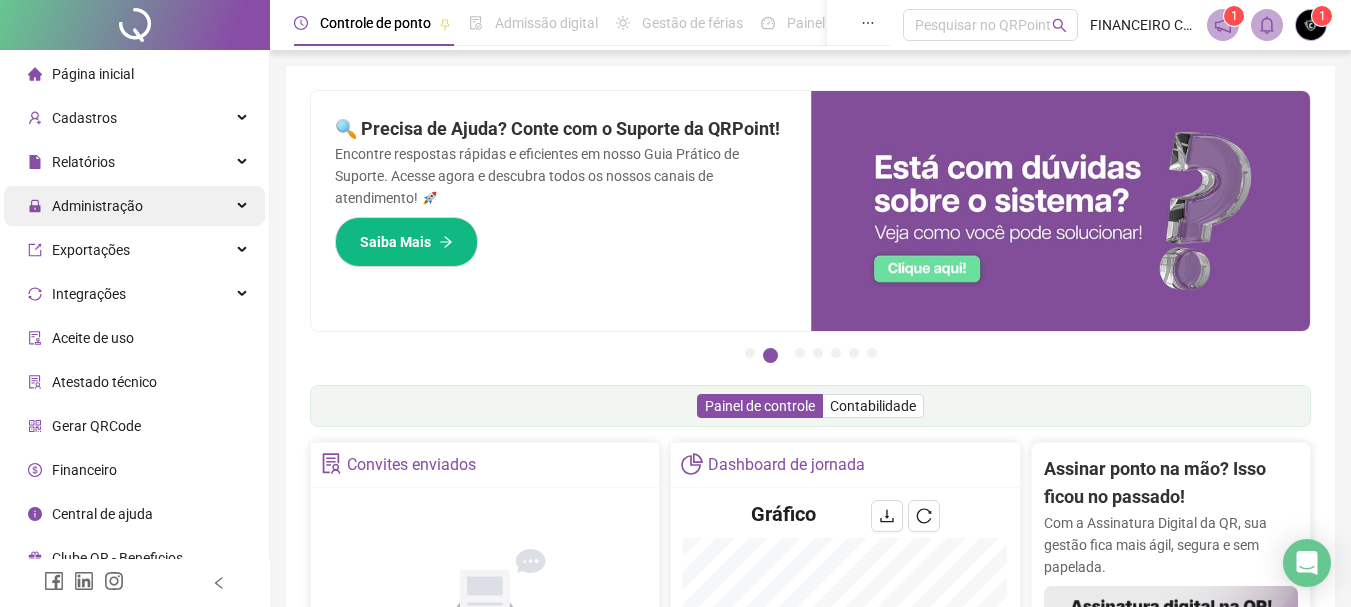 click on "Administração" at bounding box center (97, 206) 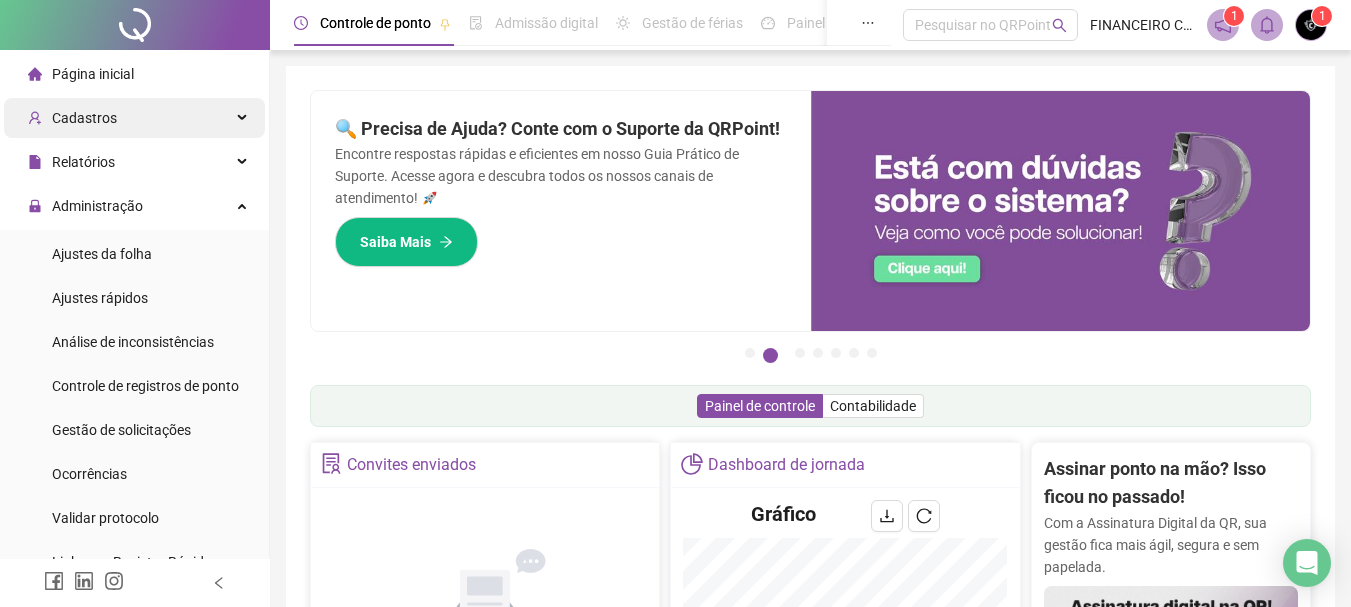 click on "Cadastros" at bounding box center (84, 118) 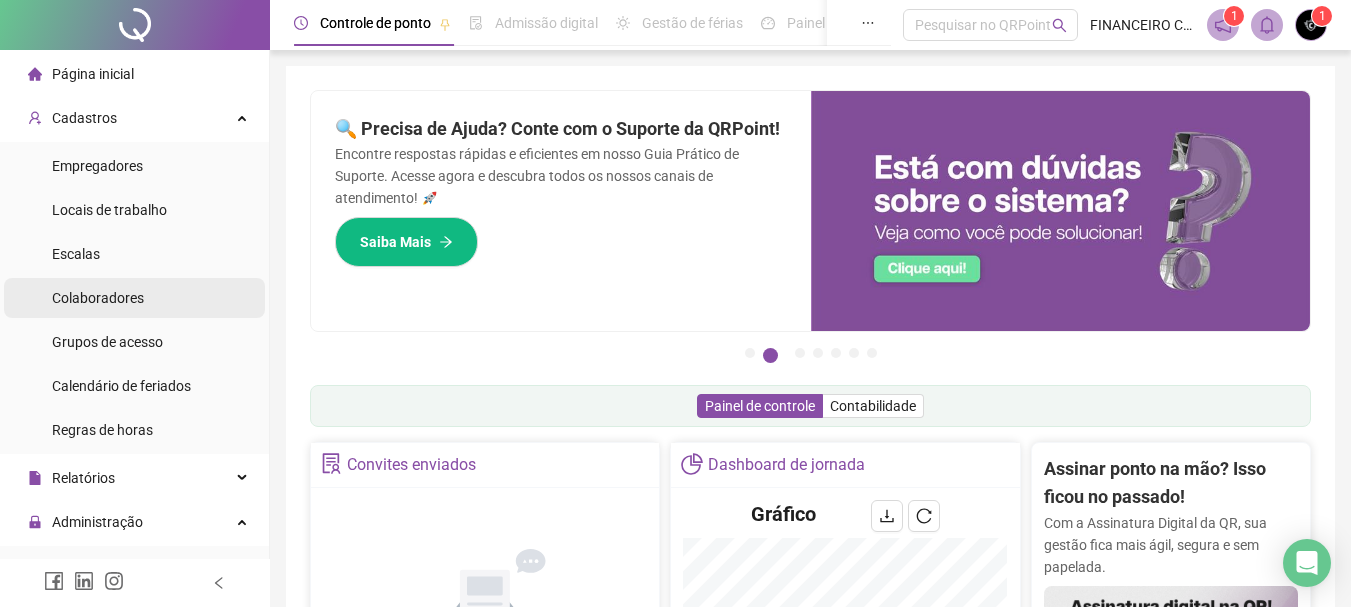 click on "Colaboradores" at bounding box center [98, 298] 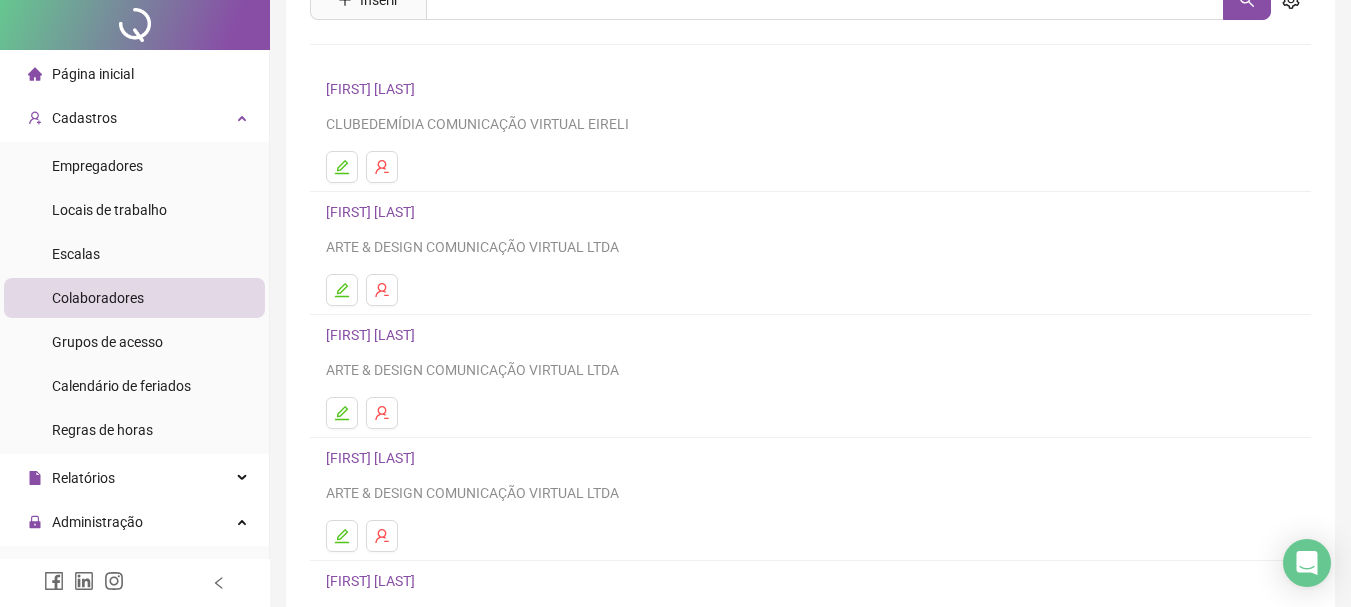 scroll, scrollTop: 360, scrollLeft: 0, axis: vertical 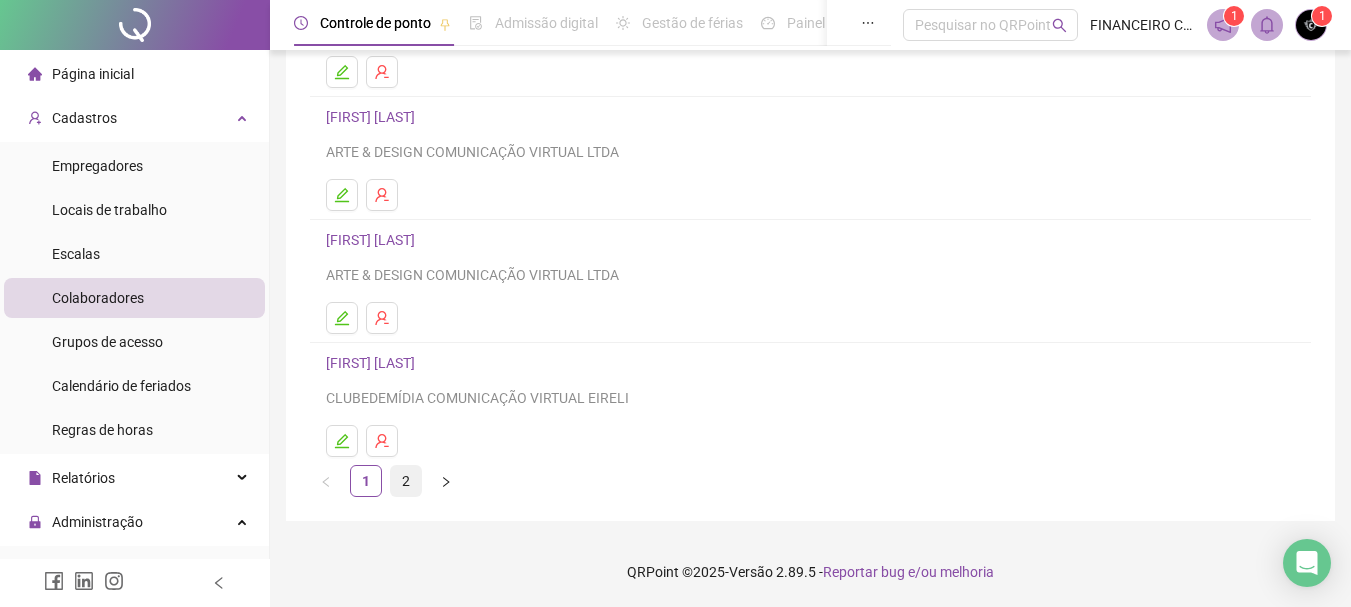 click on "2" at bounding box center [406, 481] 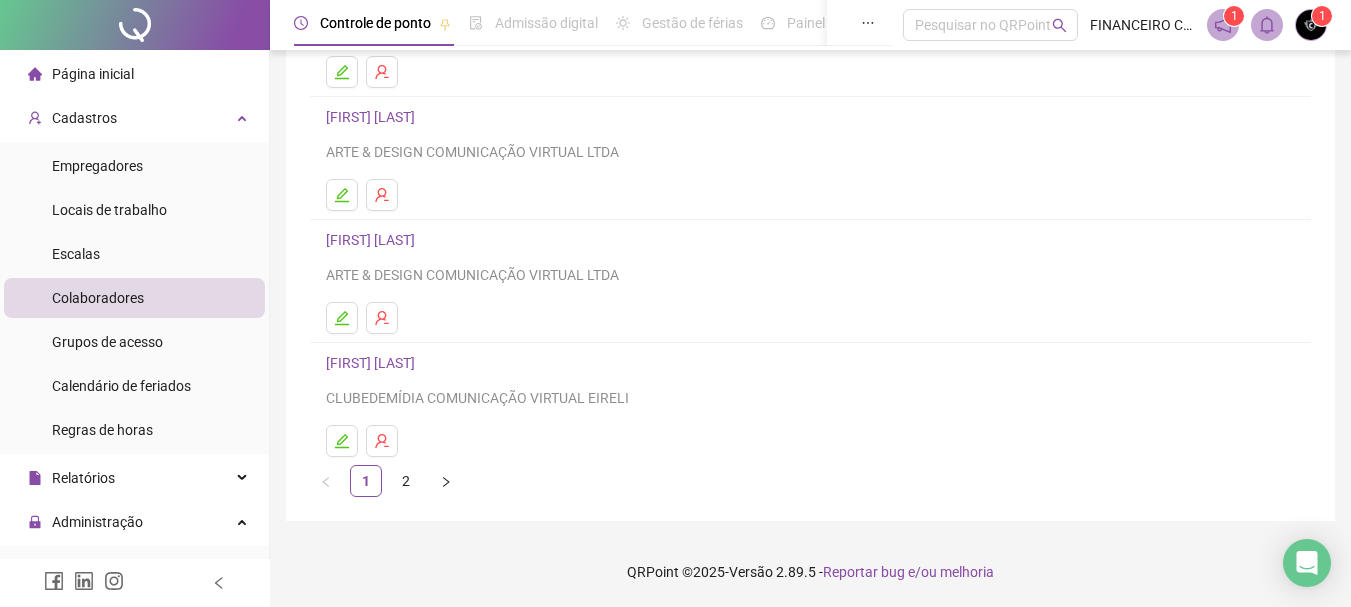 scroll, scrollTop: 0, scrollLeft: 0, axis: both 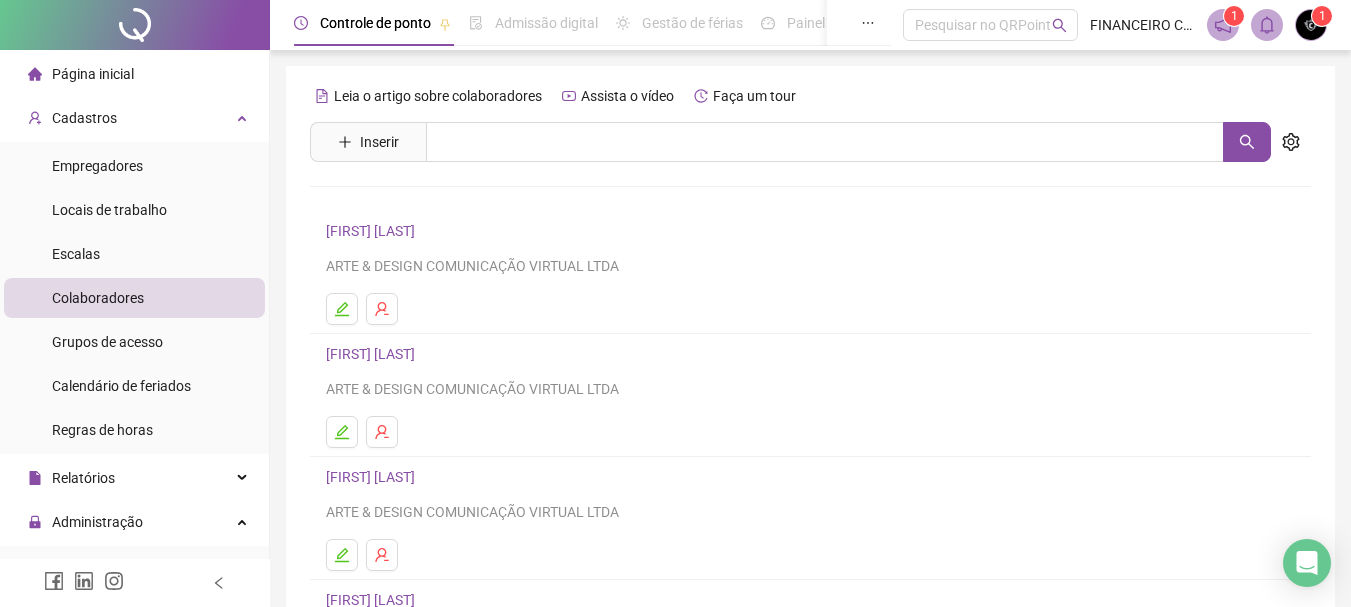 click on "[FIRST] [LAST]" at bounding box center [373, 231] 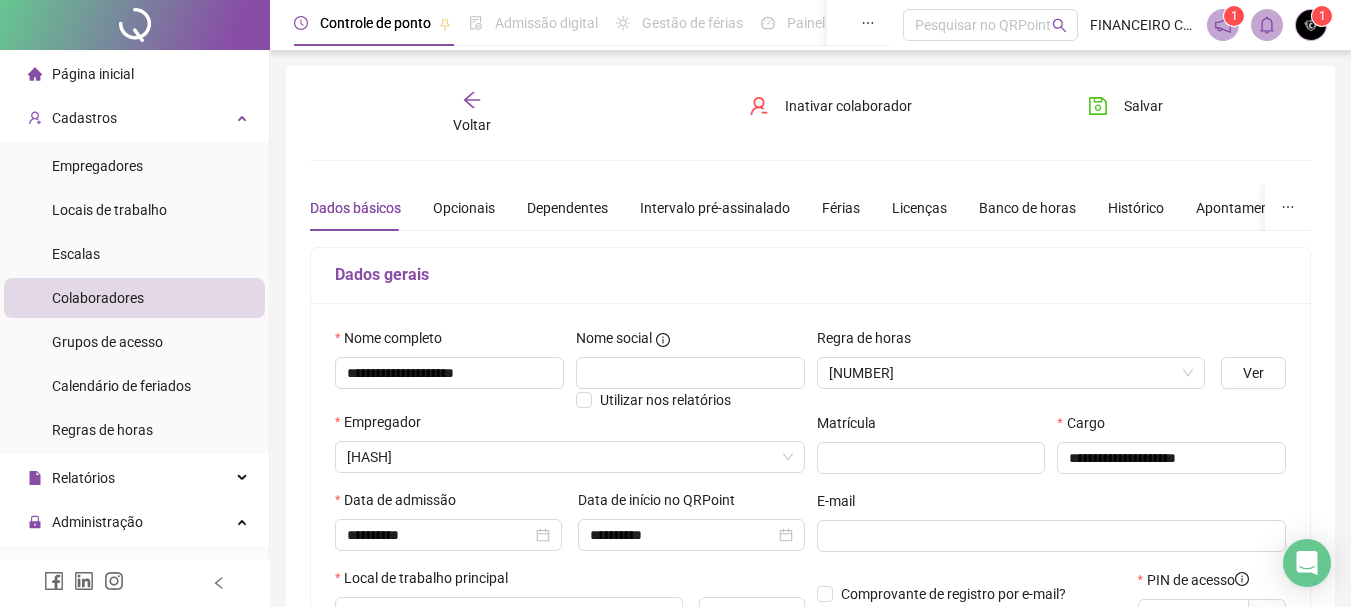 type on "**********" 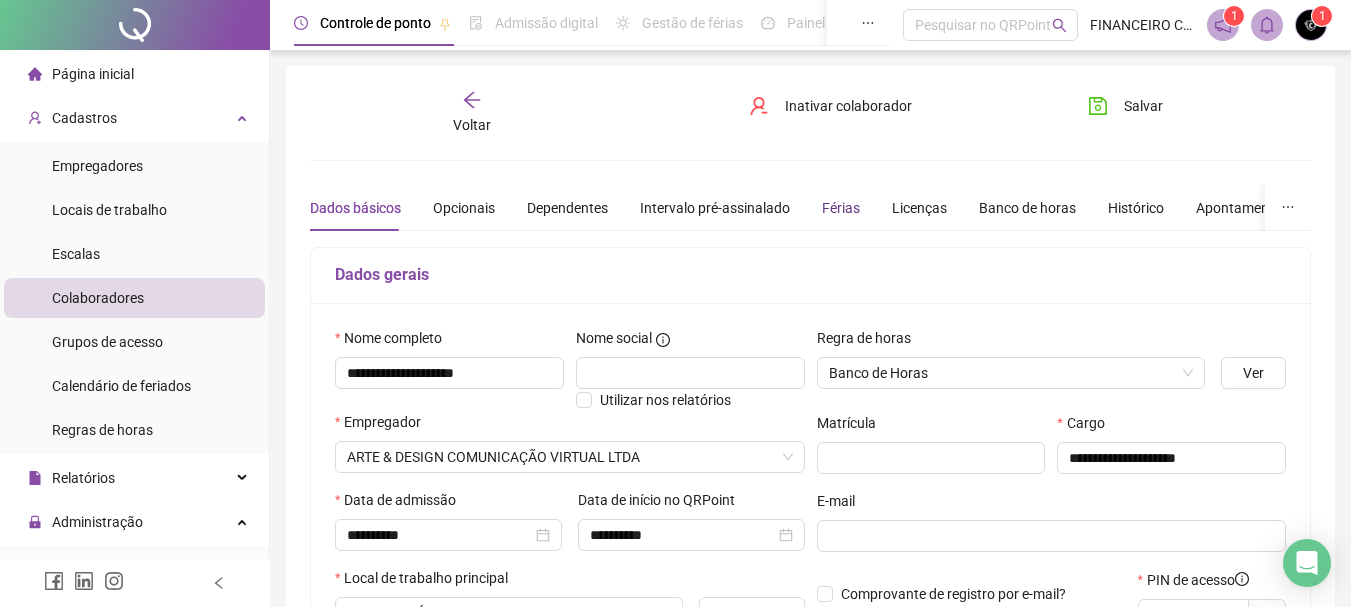 click on "Férias" at bounding box center (841, 208) 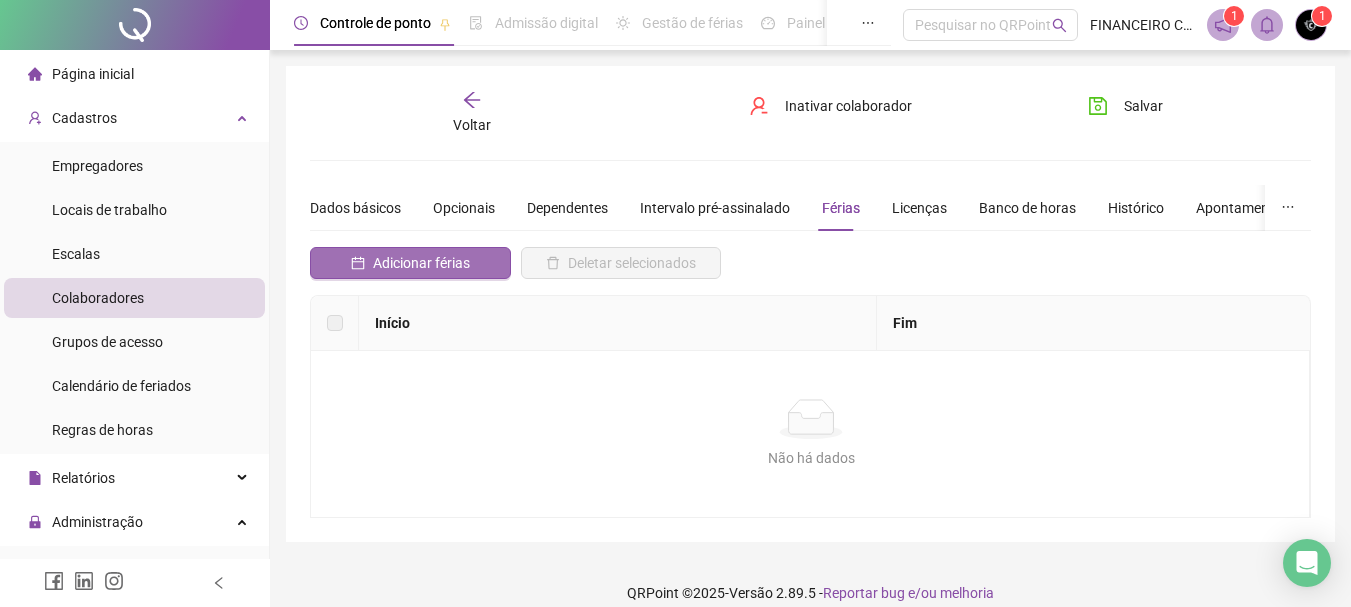 click on "Adicionar férias" at bounding box center (421, 263) 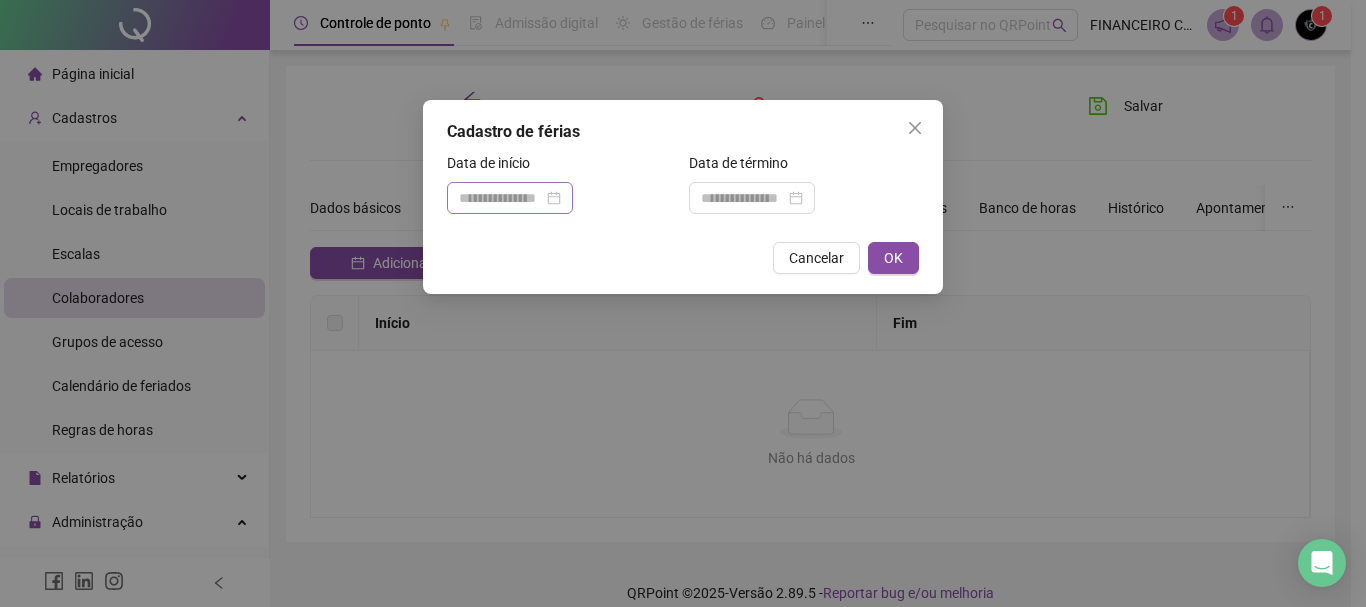 click at bounding box center (510, 198) 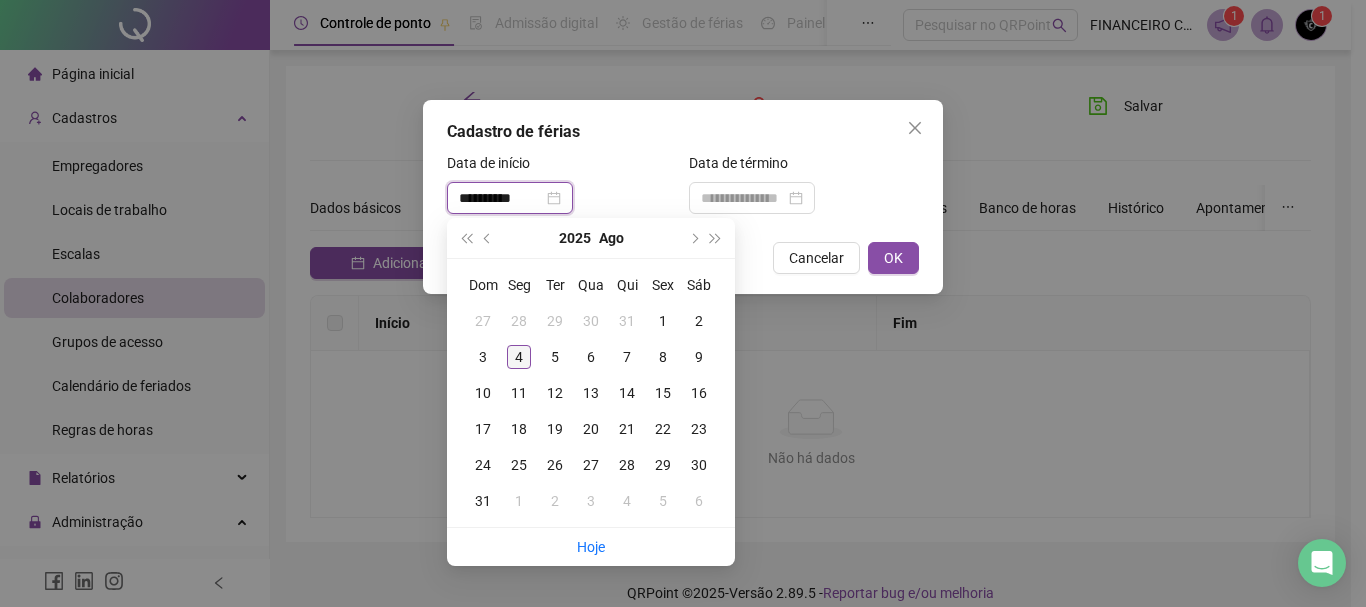 type on "**********" 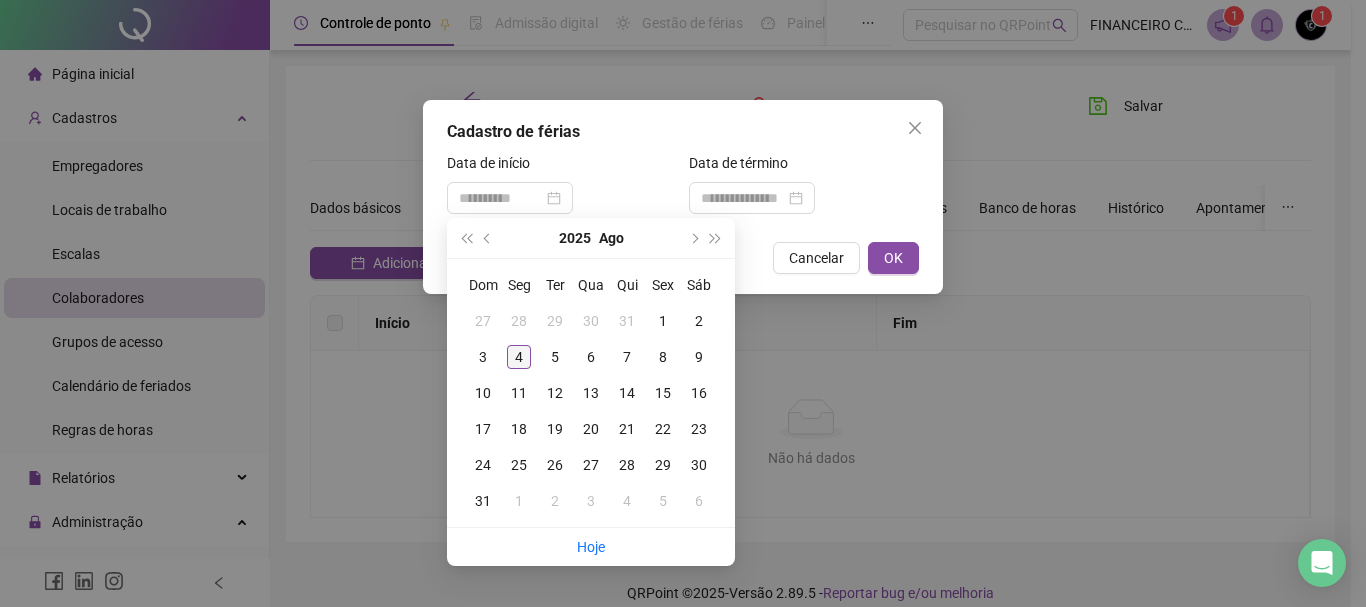 click on "4" at bounding box center [519, 357] 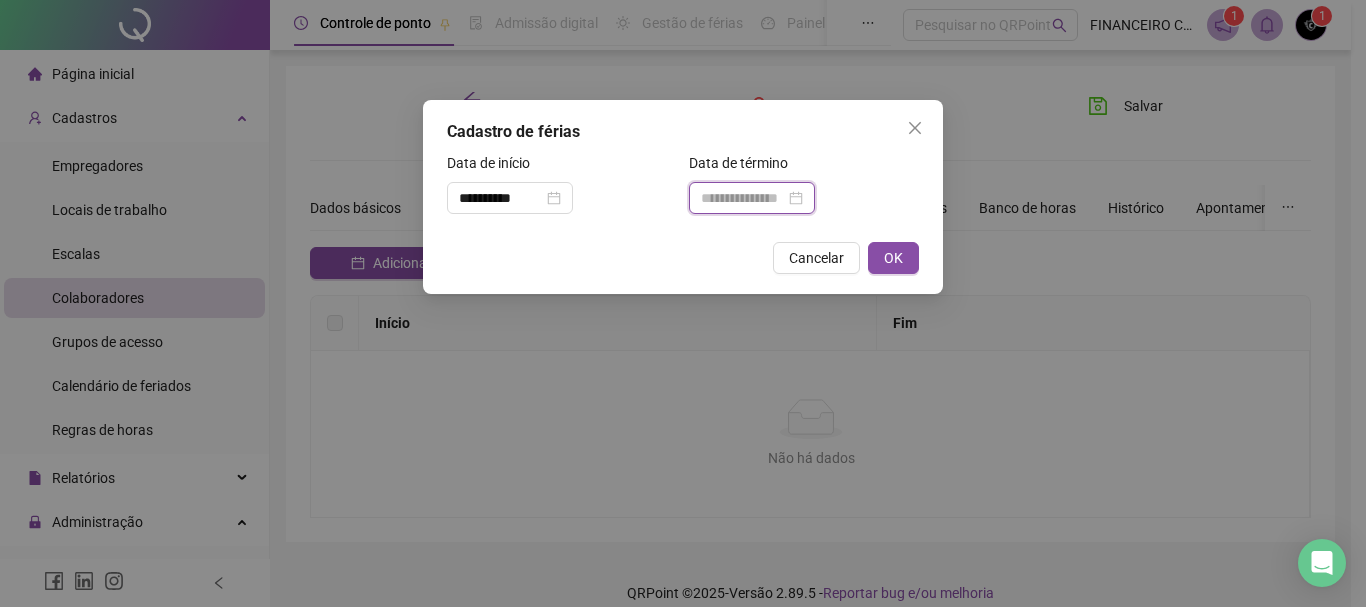 click at bounding box center [743, 198] 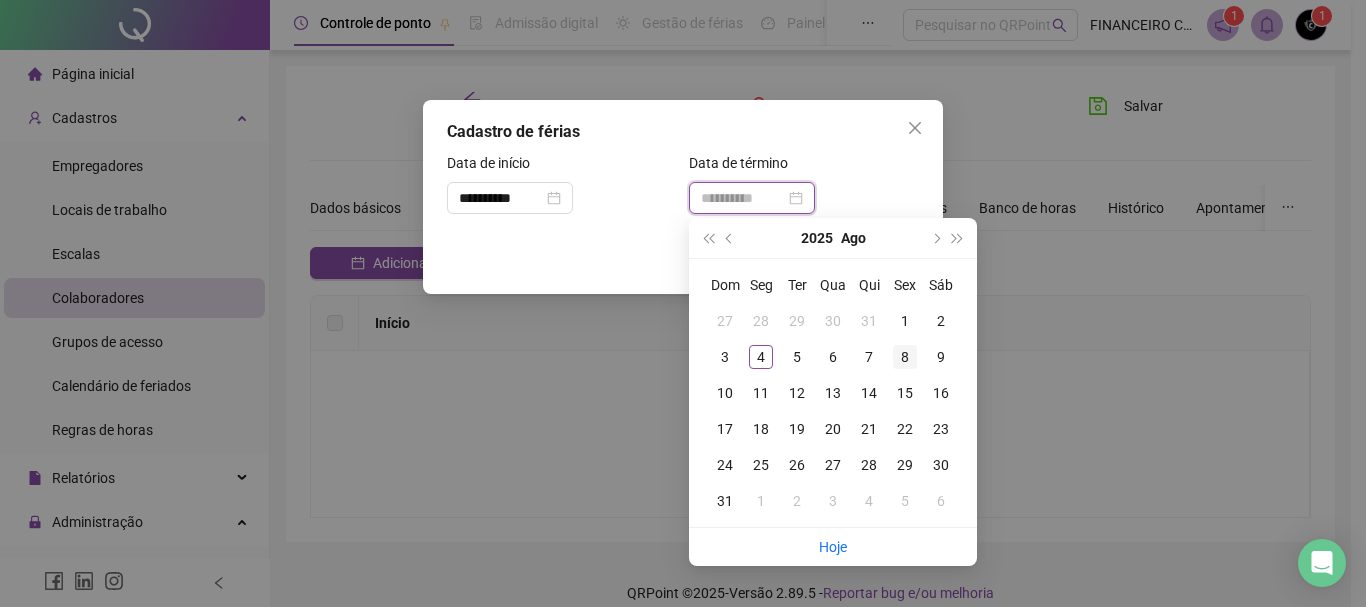 type on "**********" 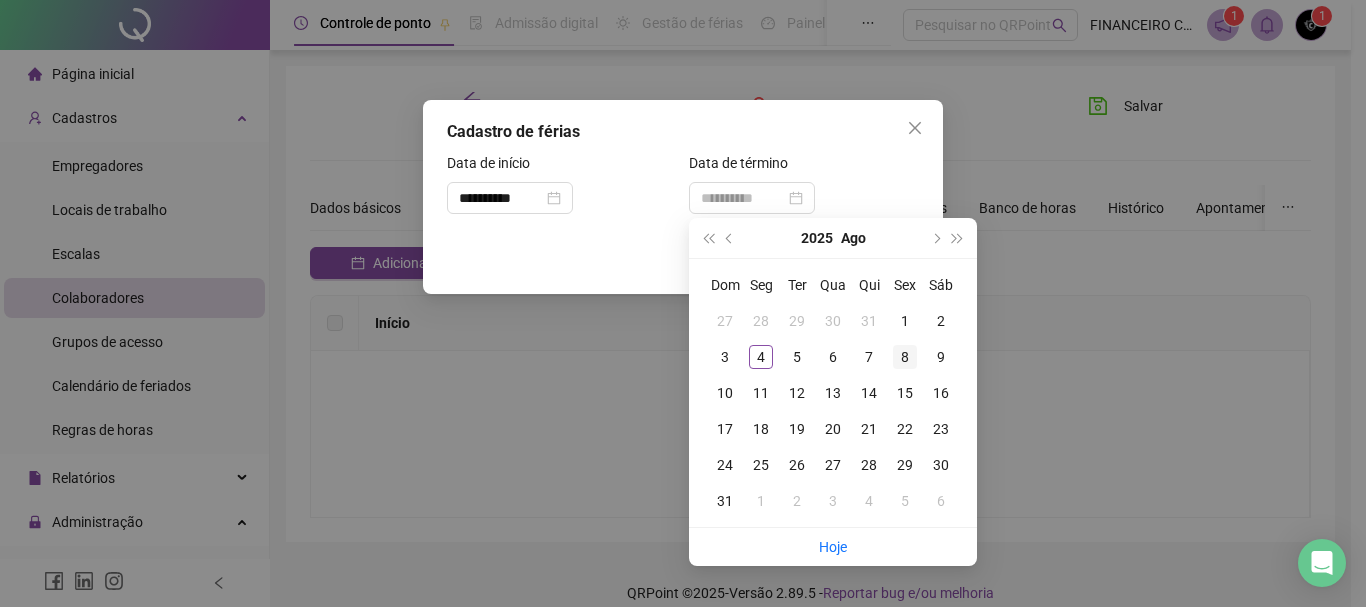 click on "8" at bounding box center [905, 357] 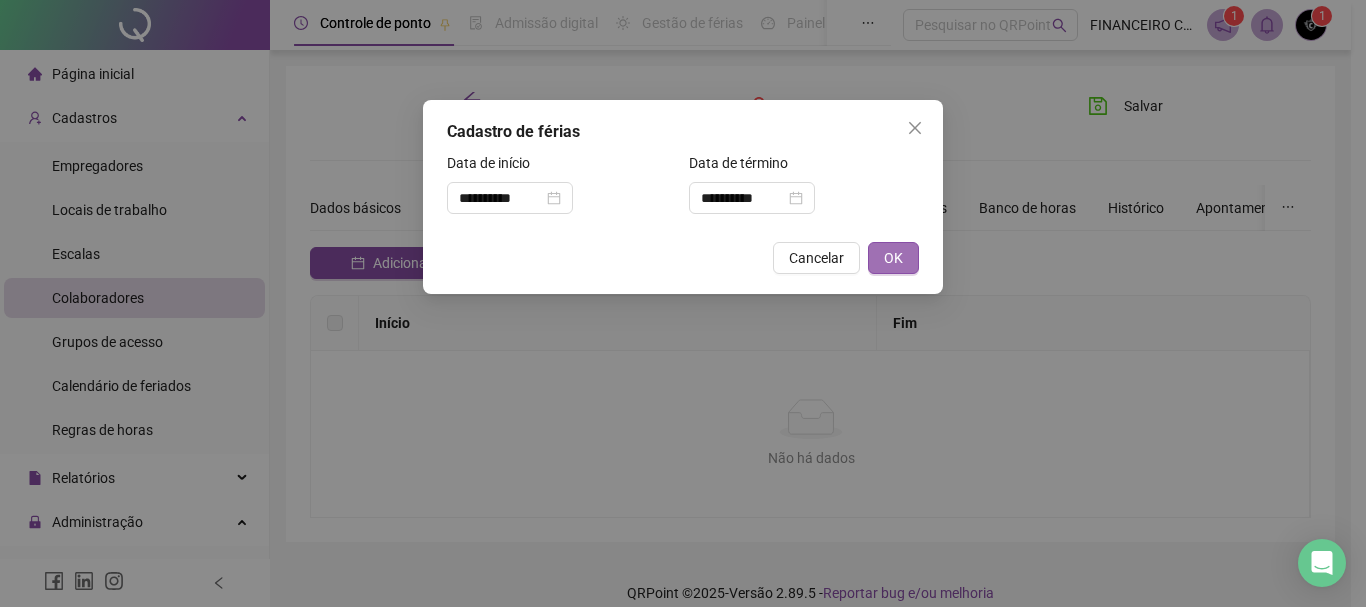click on "OK" at bounding box center (893, 258) 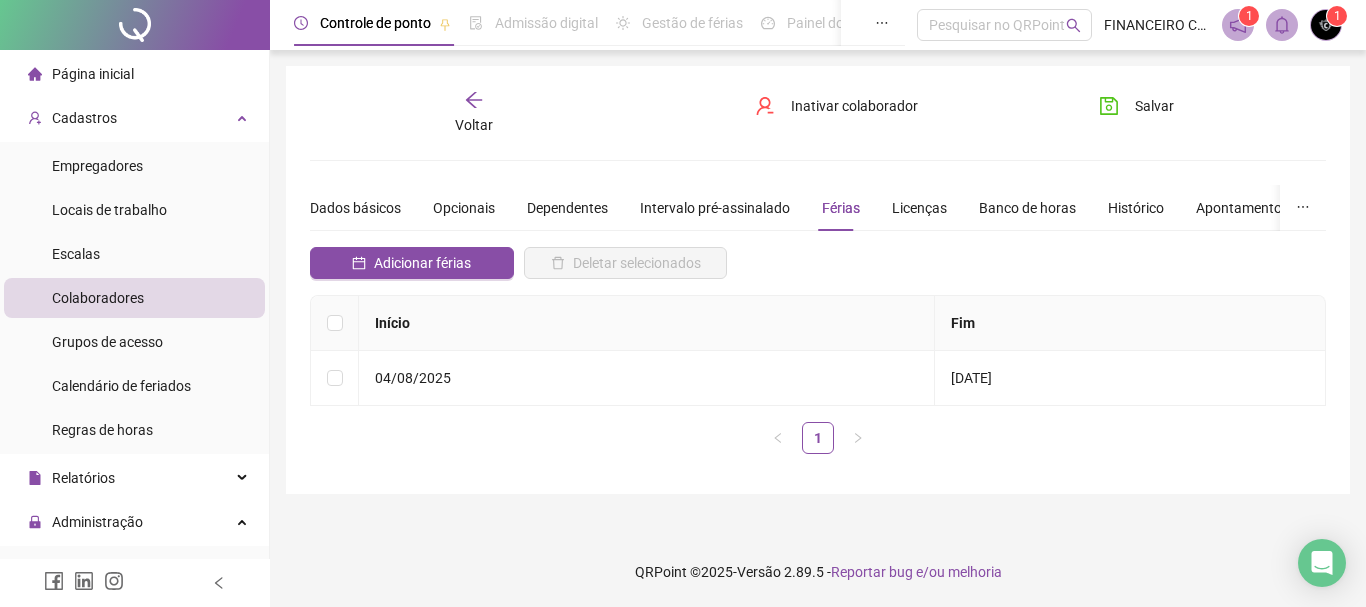 click on "Página inicial" at bounding box center [93, 74] 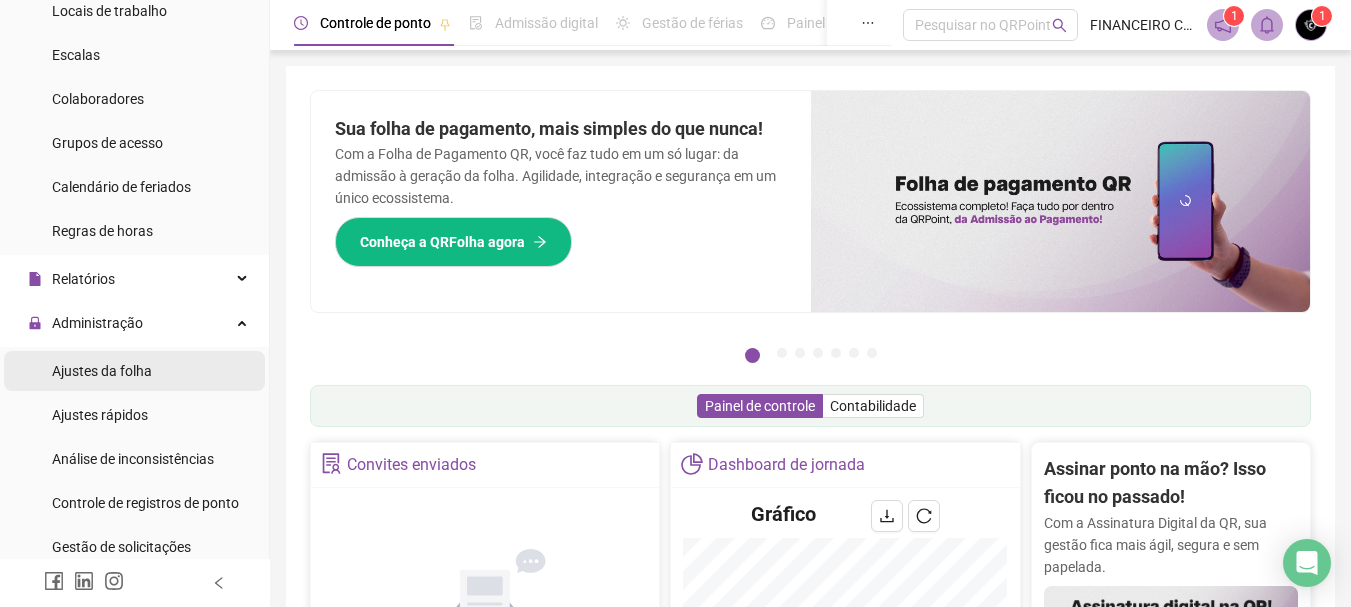 scroll, scrollTop: 200, scrollLeft: 0, axis: vertical 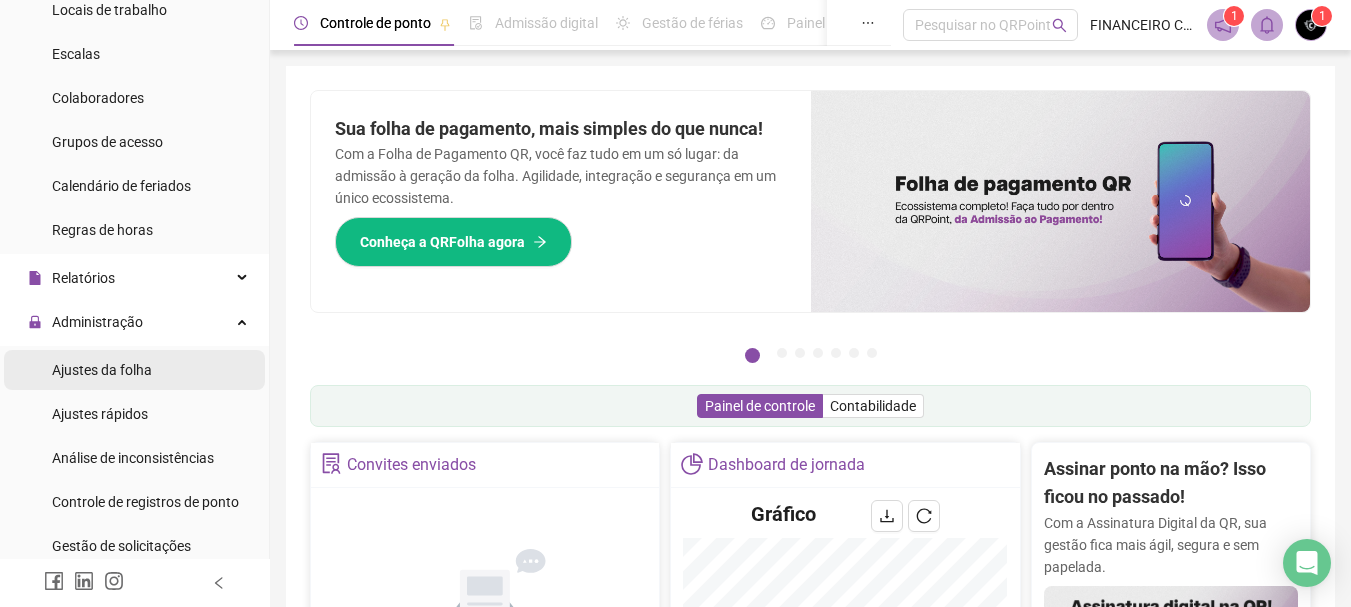 click on "Ajustes da folha" at bounding box center [102, 370] 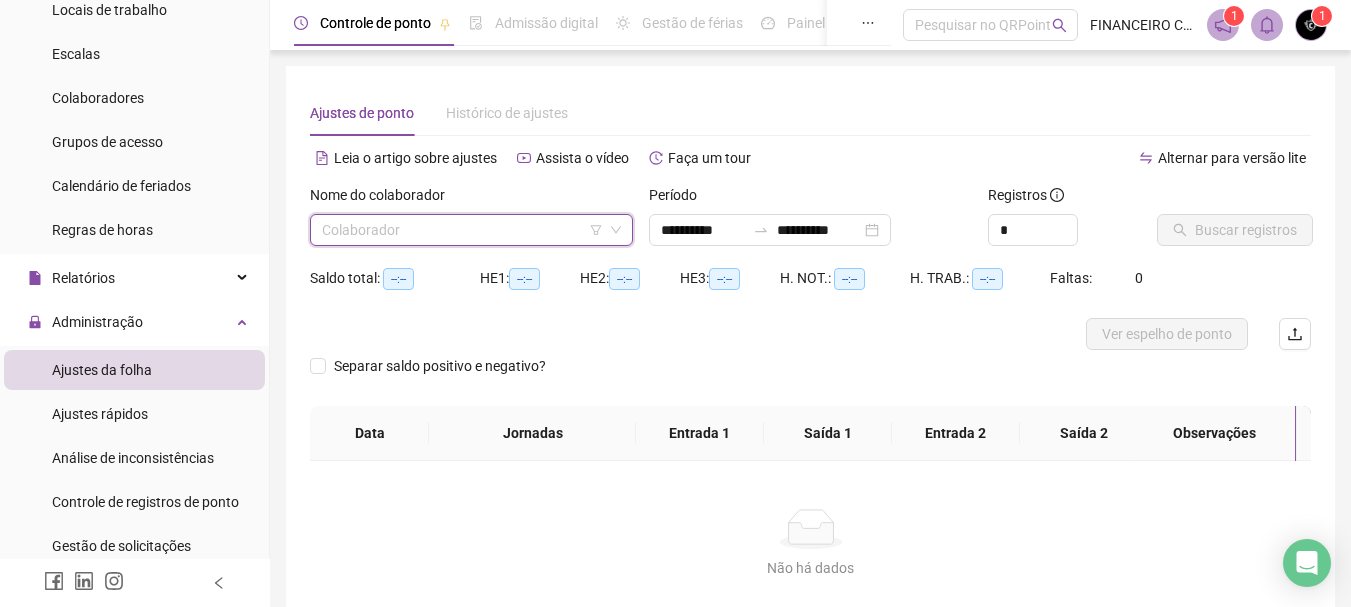 click at bounding box center [462, 230] 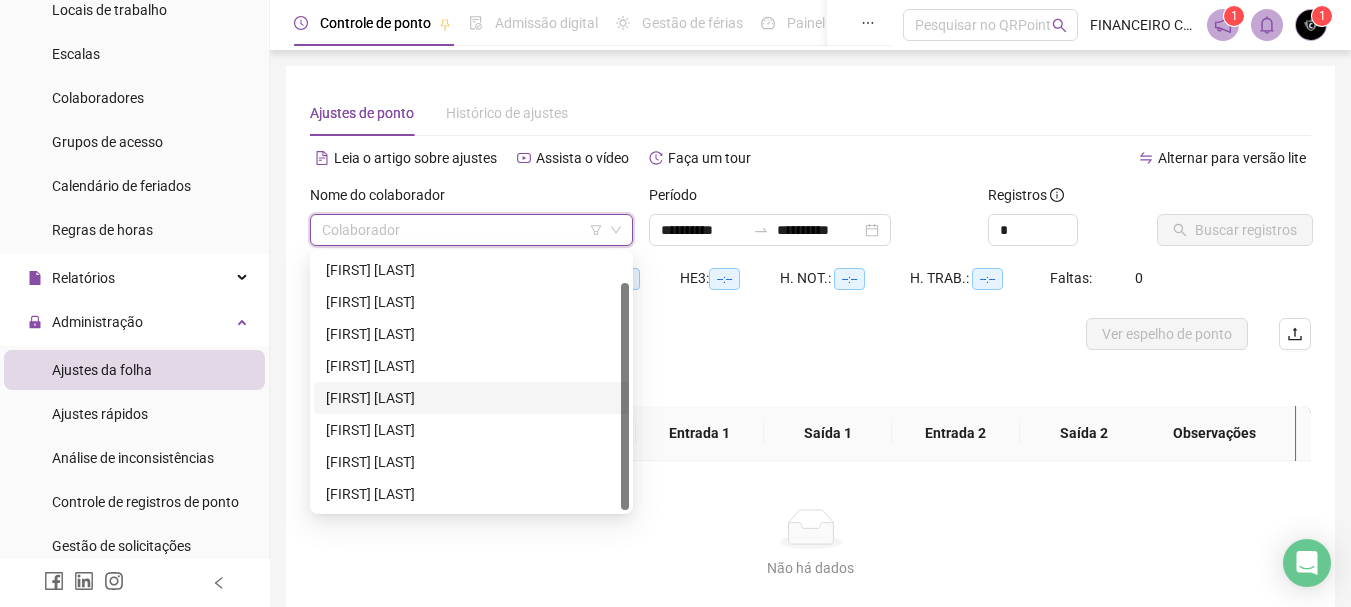 scroll, scrollTop: 32, scrollLeft: 0, axis: vertical 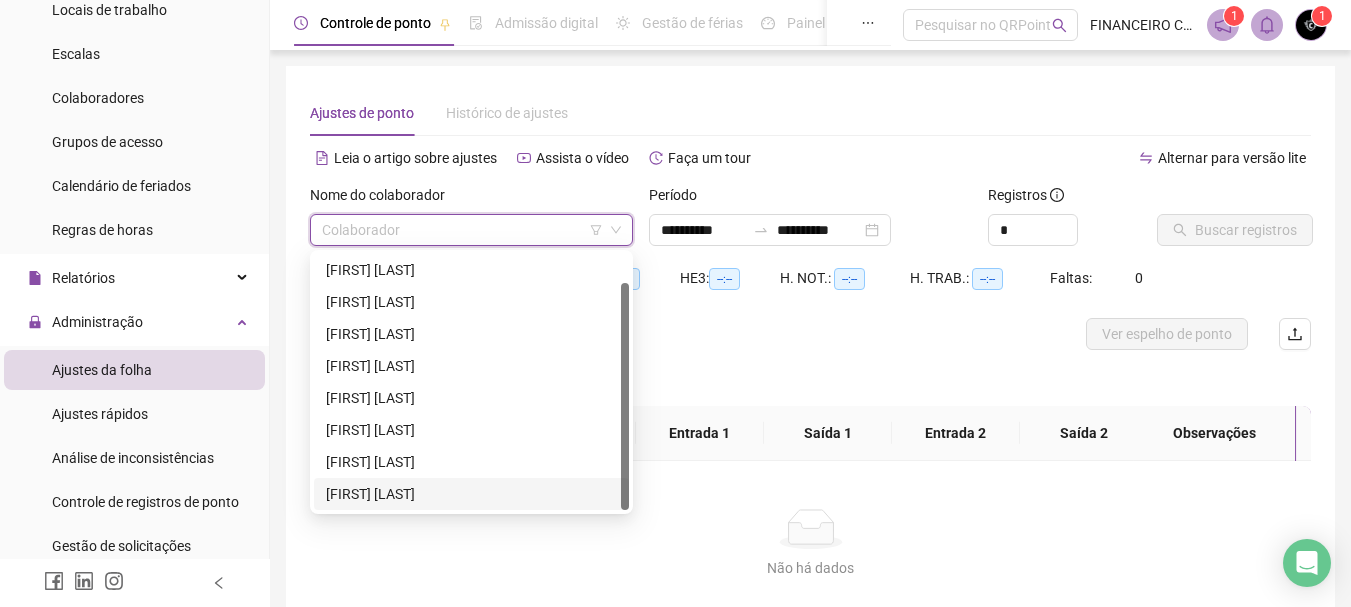 click on "[FIRST] [LAST]" at bounding box center [471, 494] 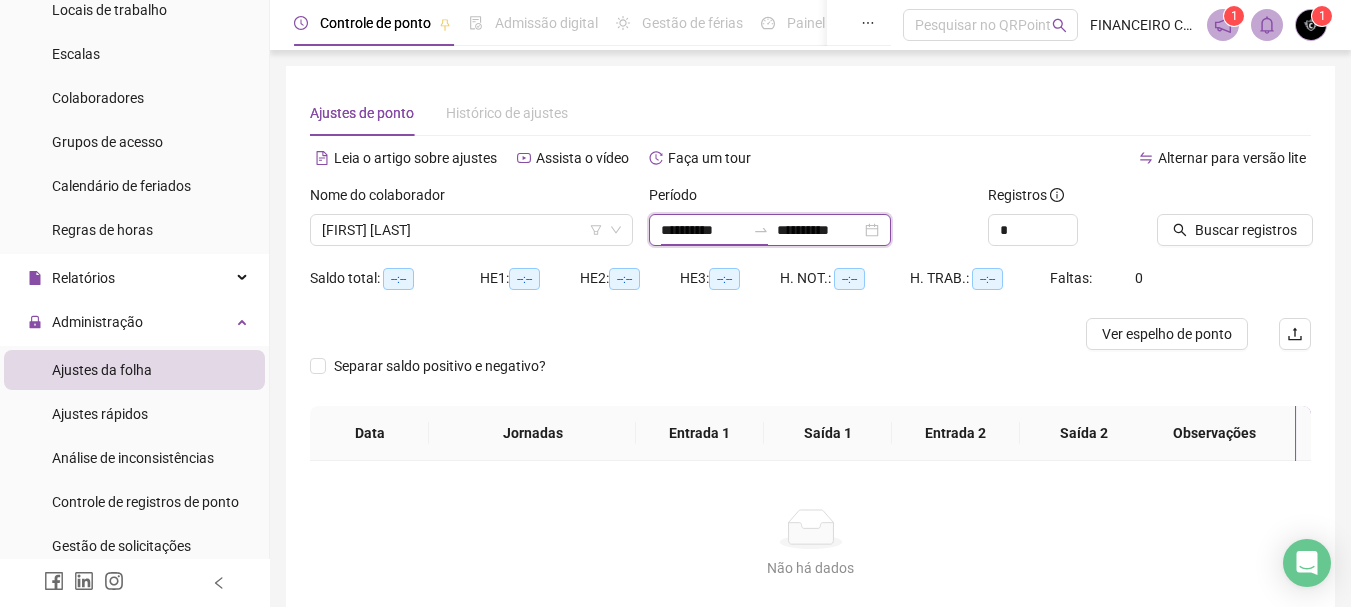 click on "**********" at bounding box center [703, 230] 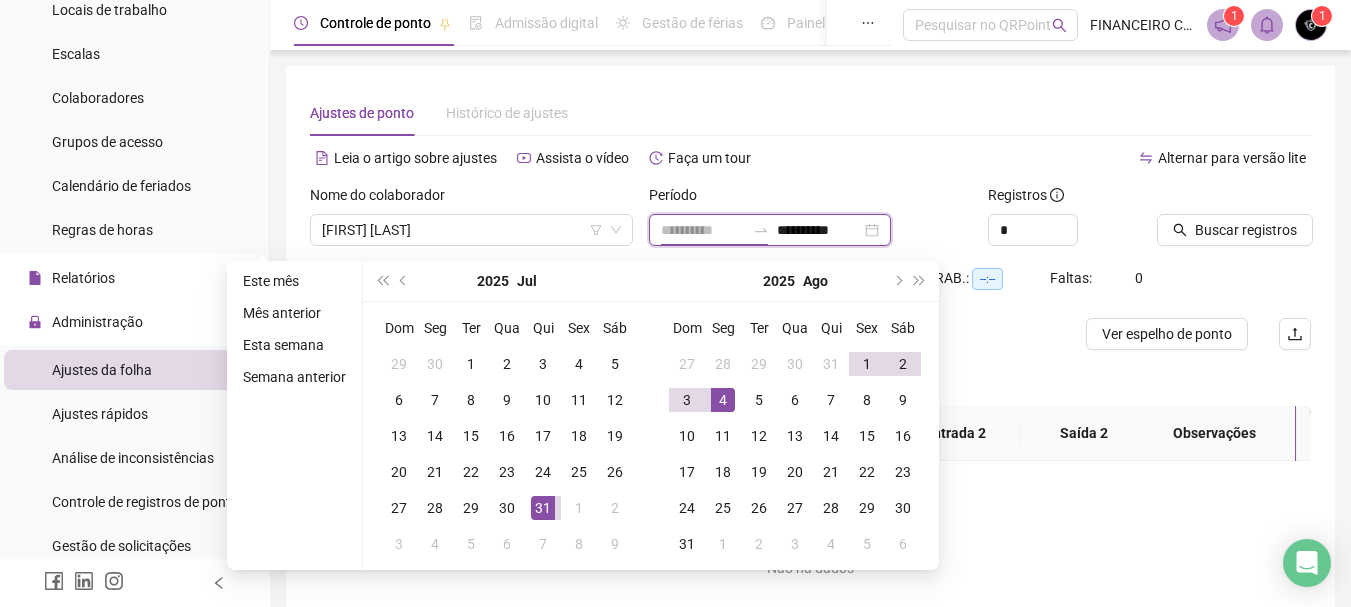 type on "**********" 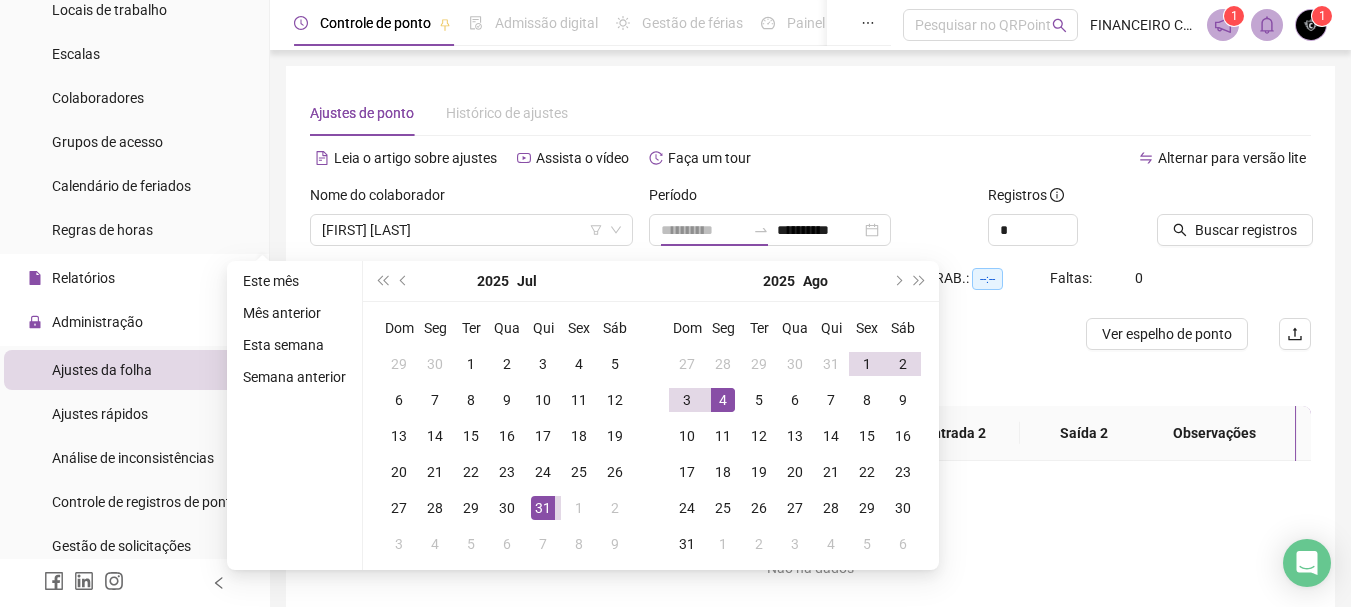 click on "4" at bounding box center (723, 400) 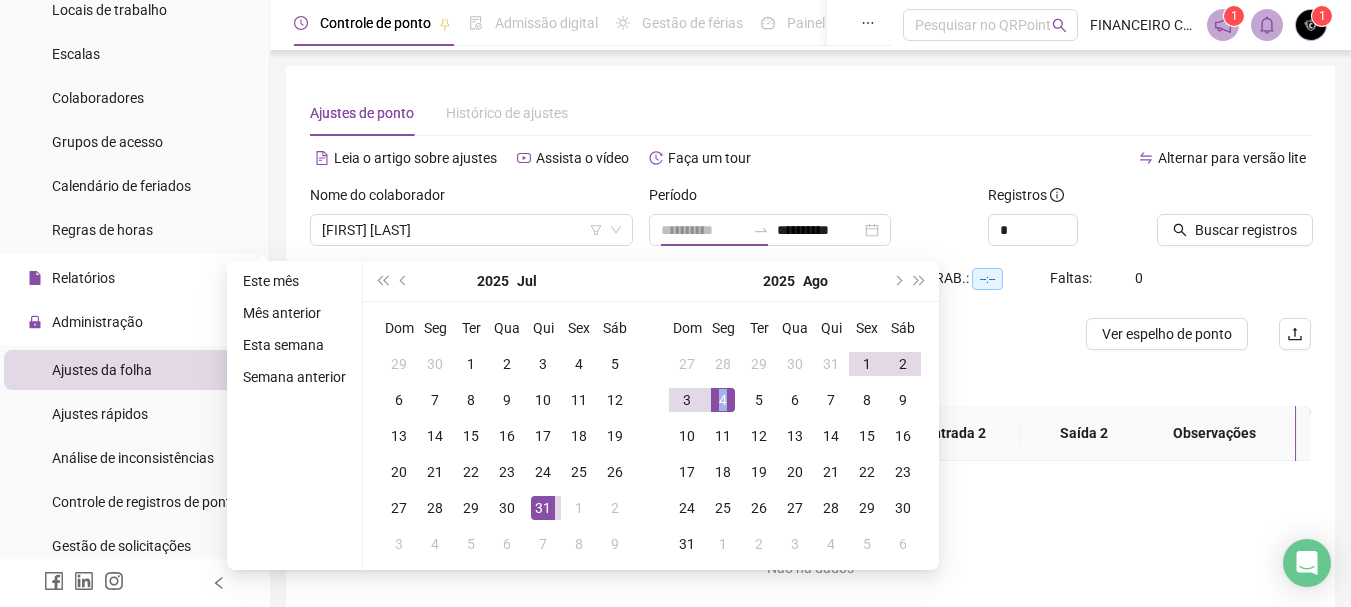 click on "4" at bounding box center [723, 400] 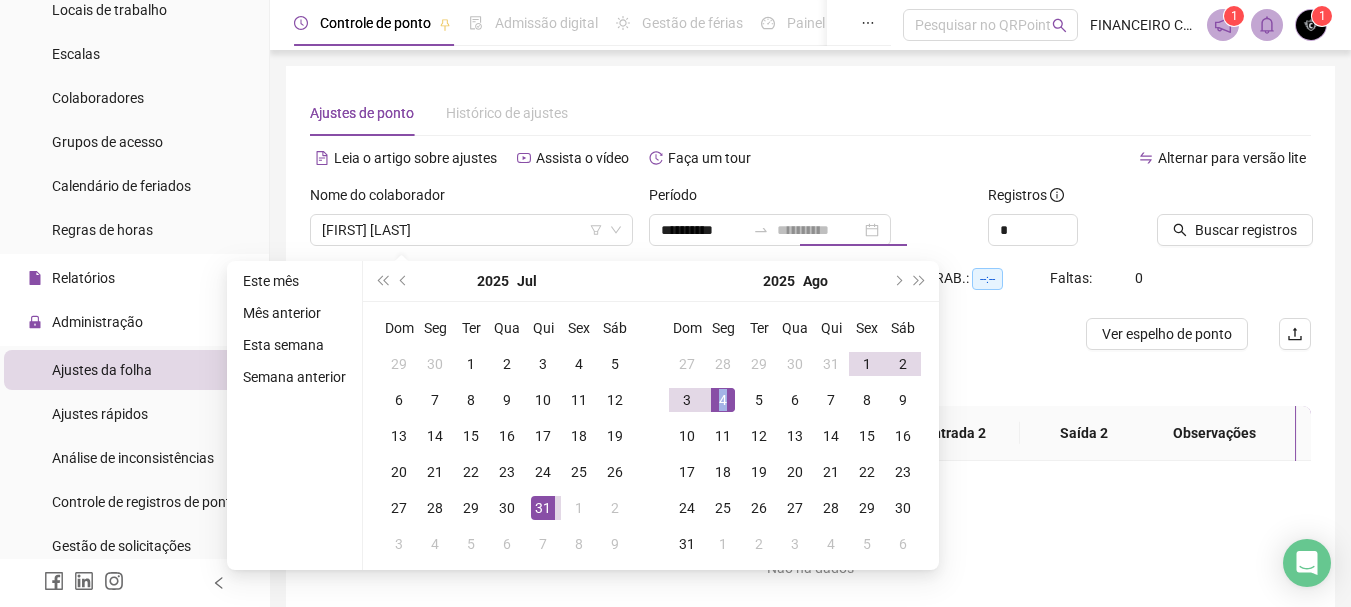 type on "**********" 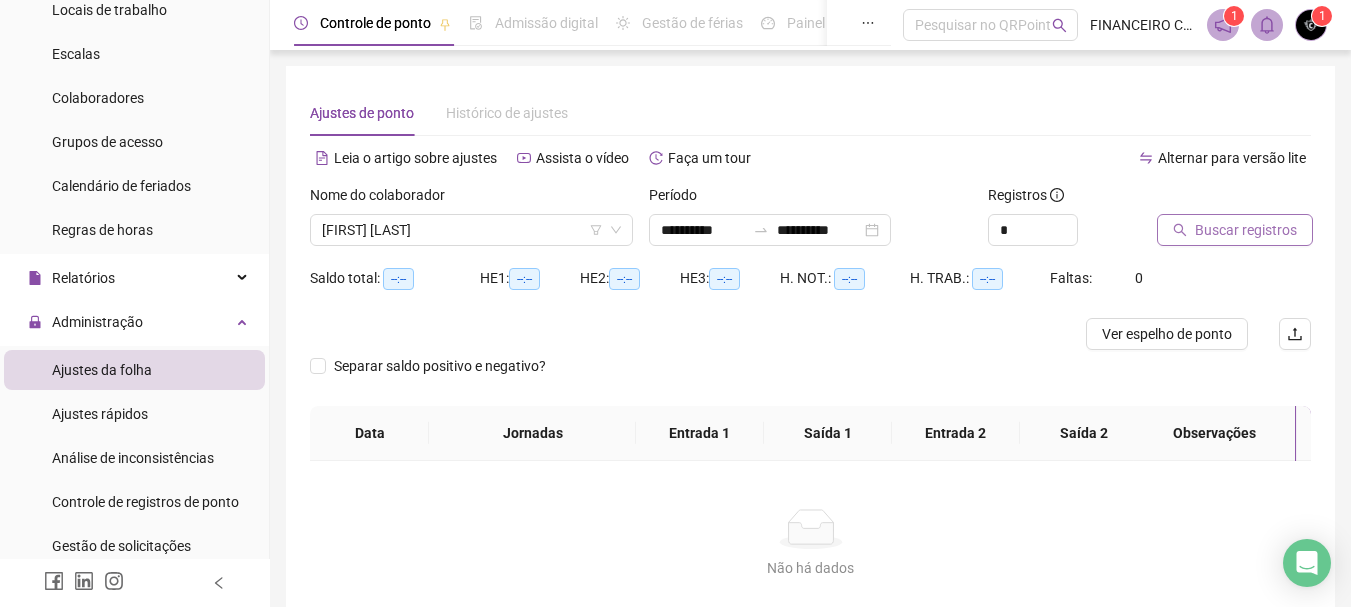 click on "Buscar registros" at bounding box center (1246, 230) 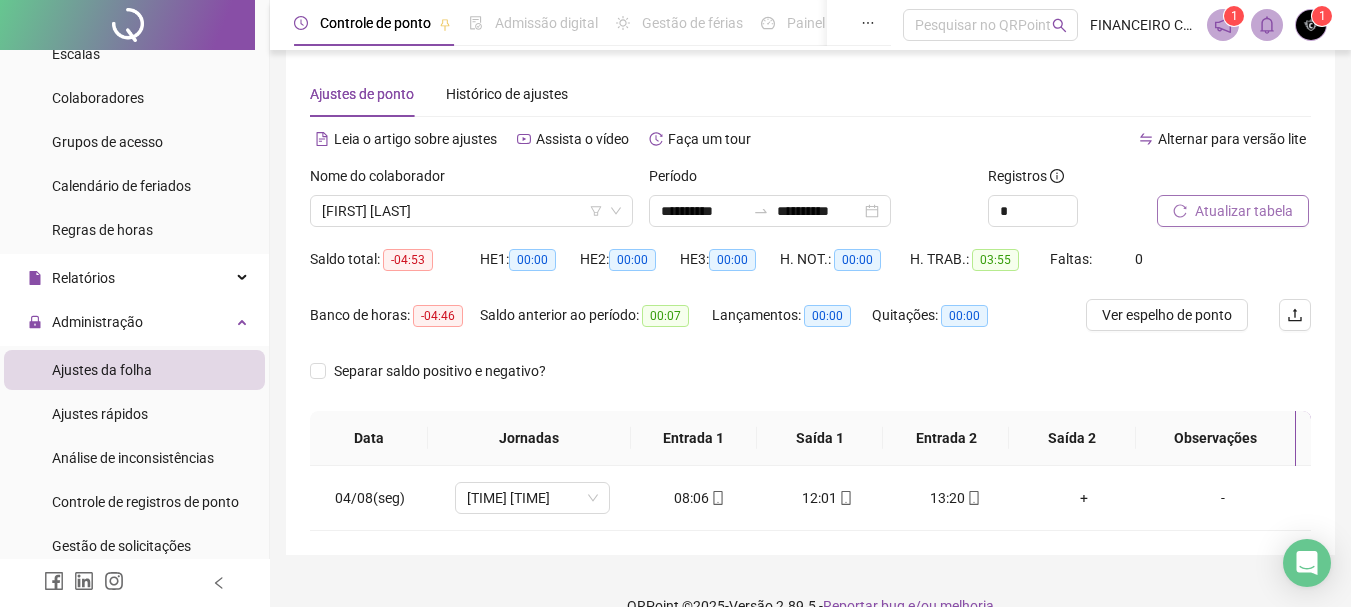 scroll, scrollTop: 0, scrollLeft: 0, axis: both 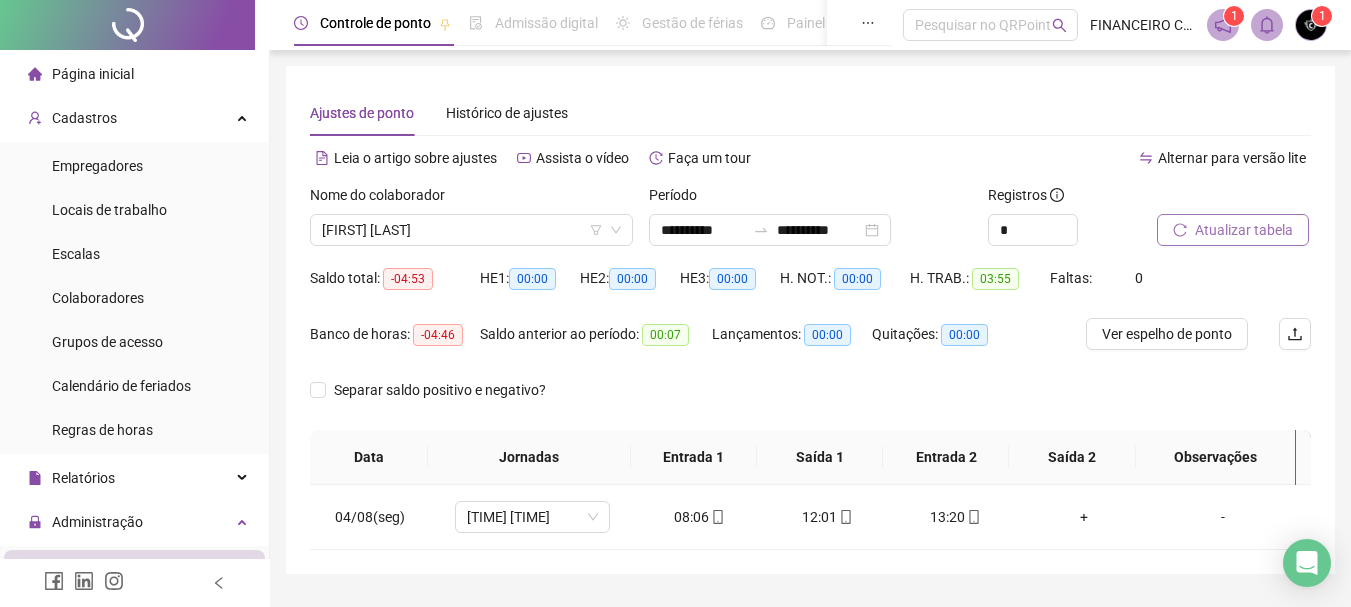 click on "Página inicial" at bounding box center [93, 74] 